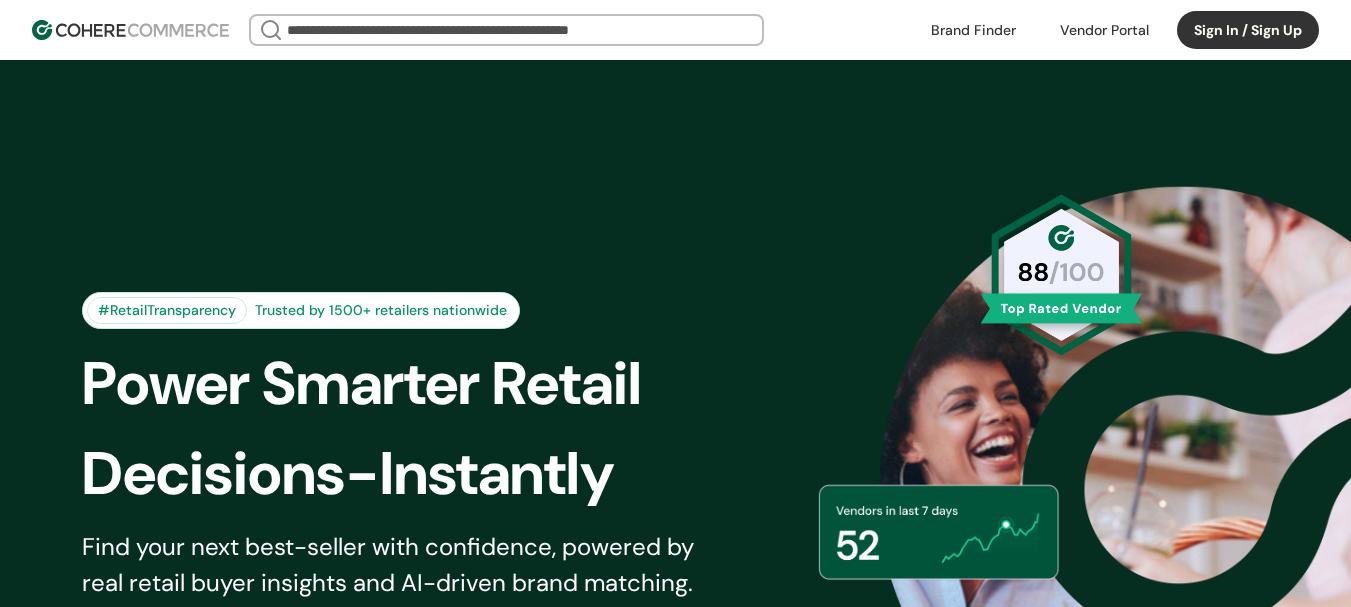 scroll, scrollTop: 0, scrollLeft: 0, axis: both 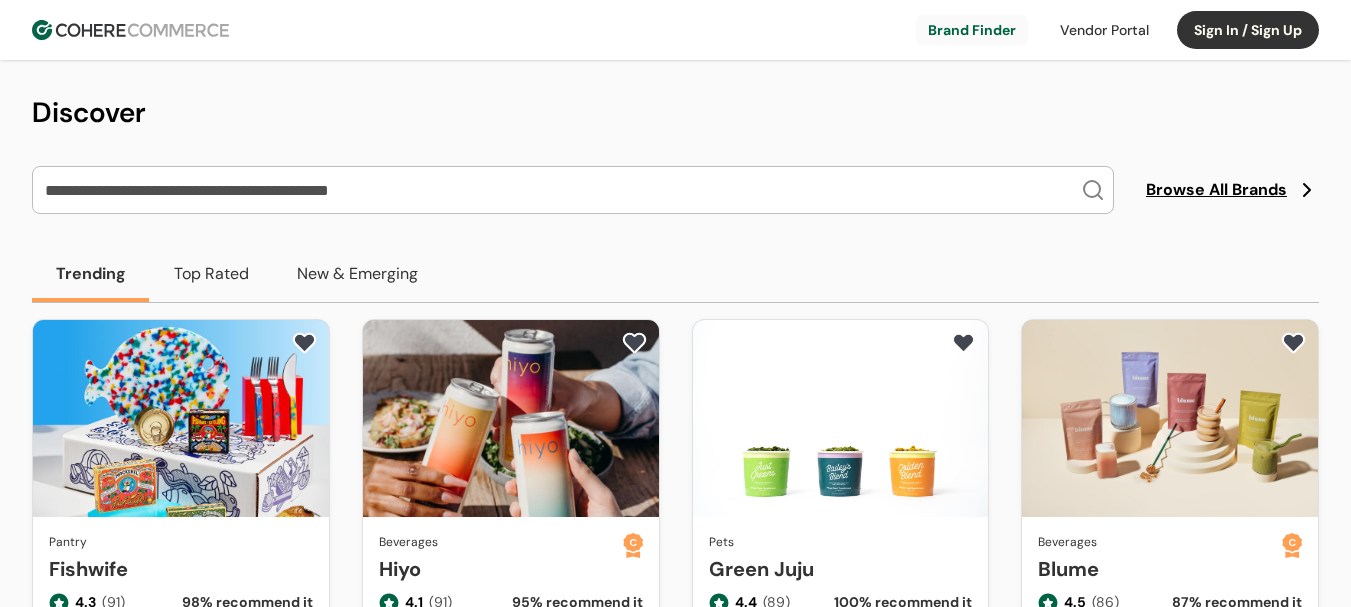 click at bounding box center [561, 190] 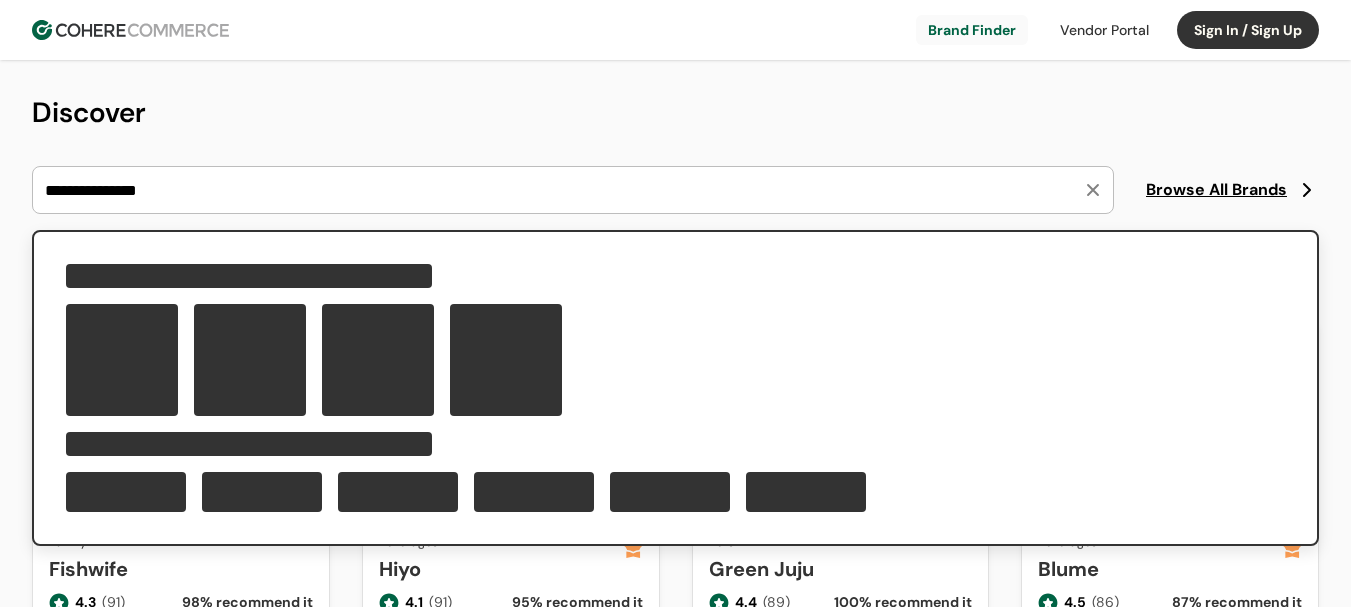 type on "**********" 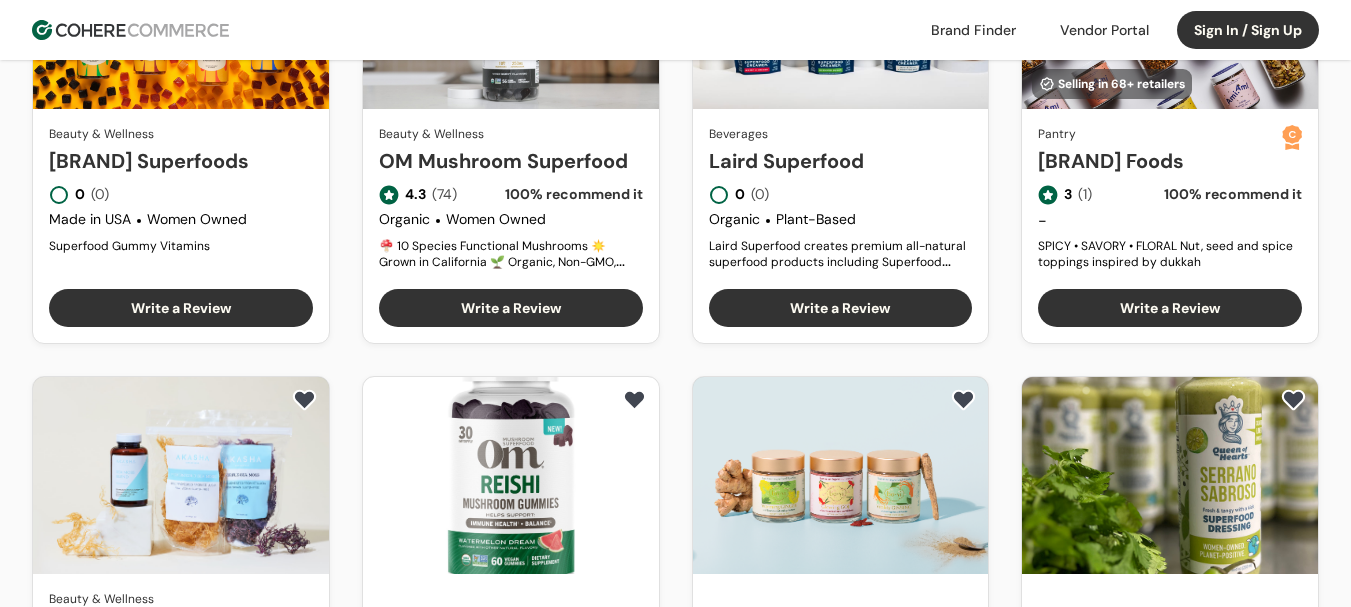 scroll, scrollTop: 300, scrollLeft: 0, axis: vertical 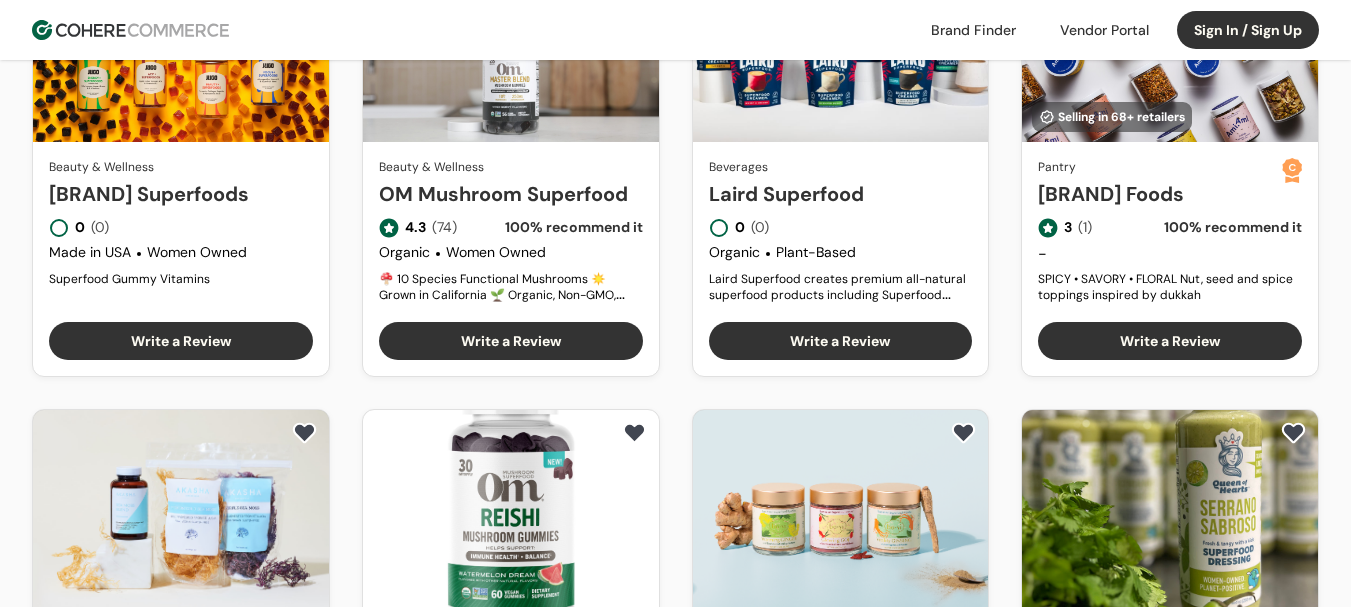 click on "Jugo Superfoods" at bounding box center (181, 194) 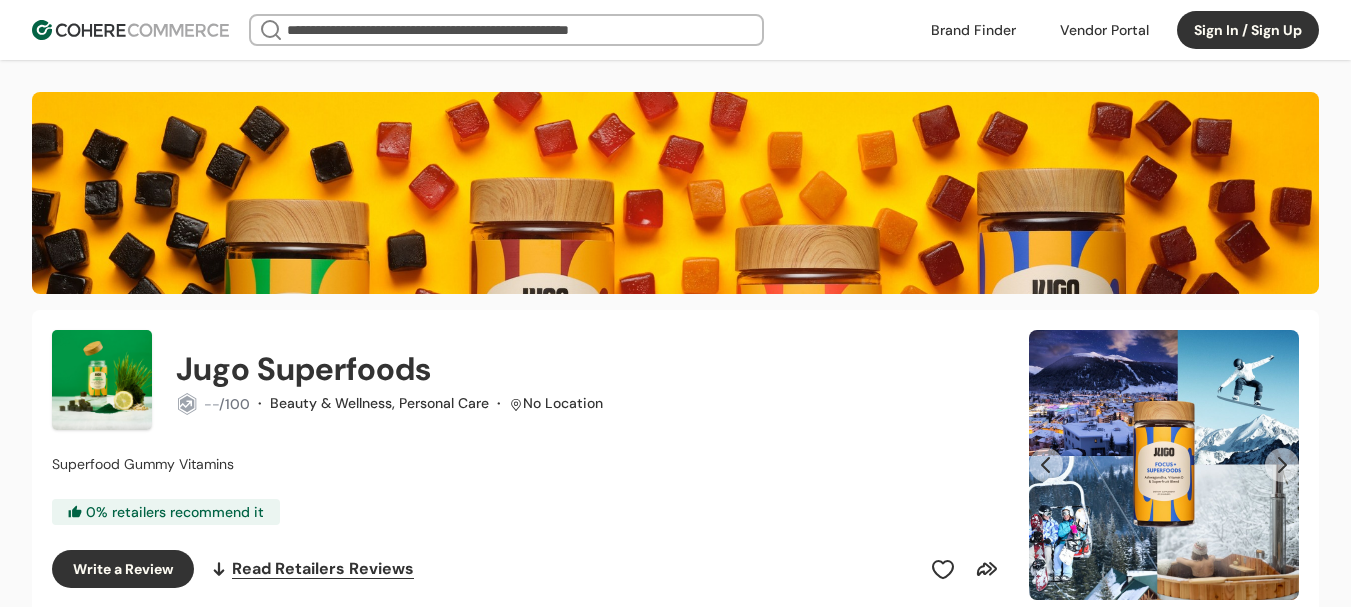 scroll, scrollTop: 0, scrollLeft: 0, axis: both 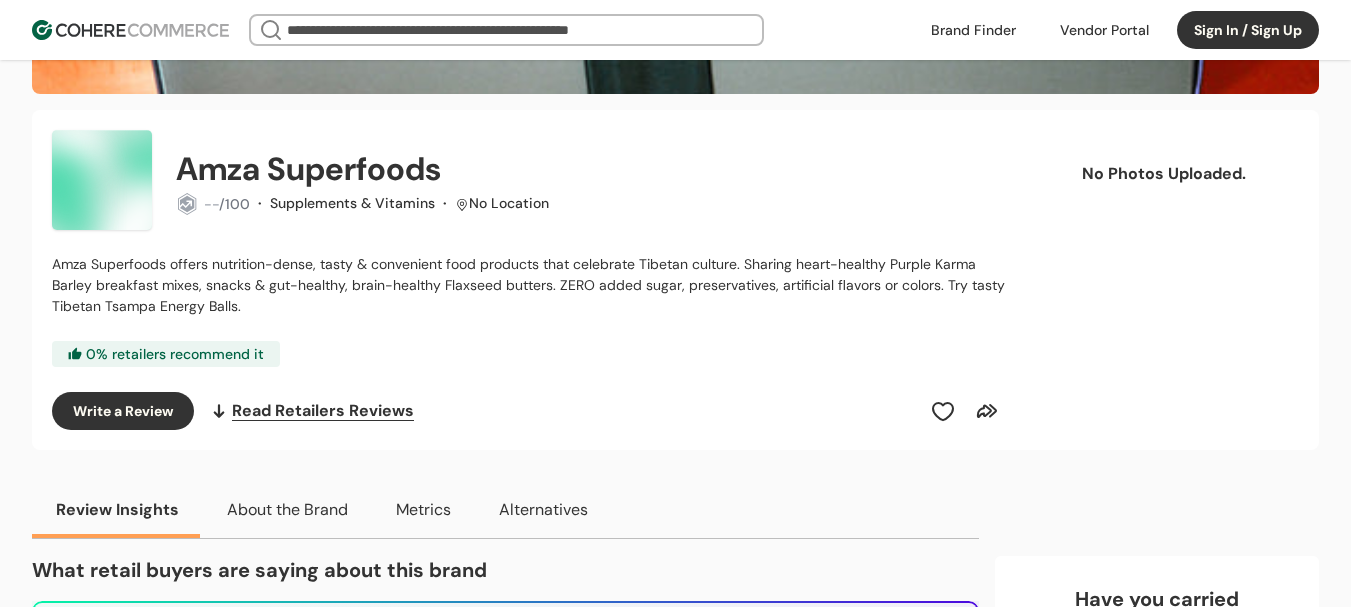 click on "Sign In / Sign Up" at bounding box center [1248, 30] 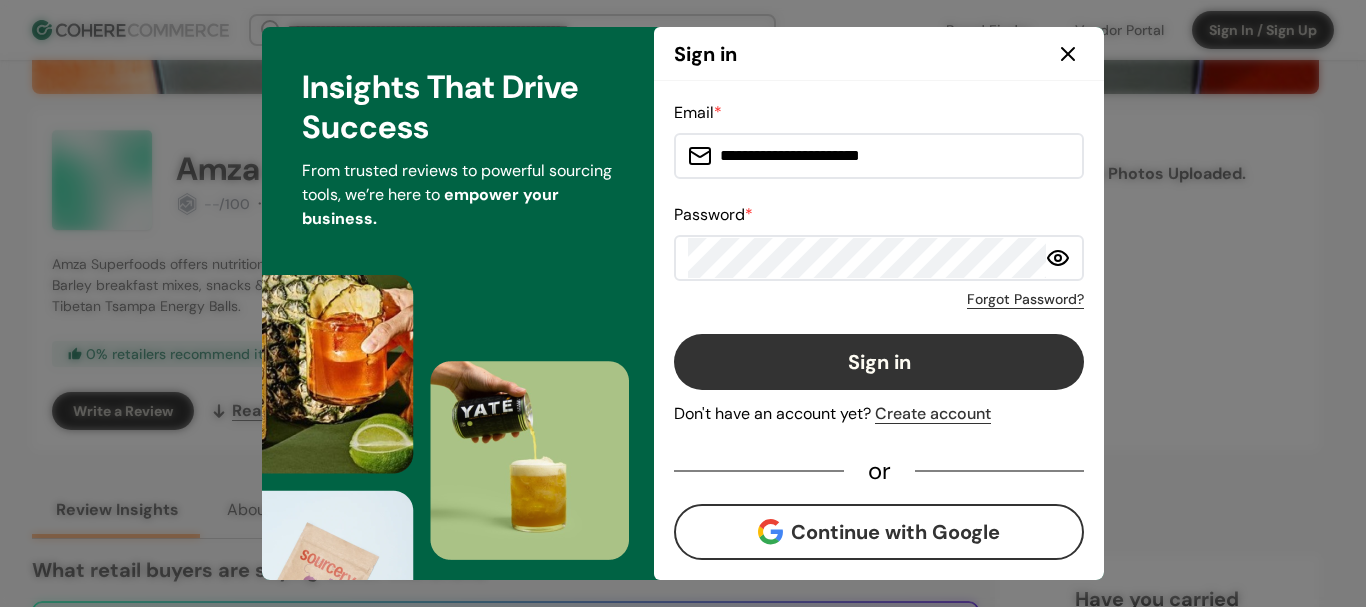 click on "Sign in" at bounding box center [879, 362] 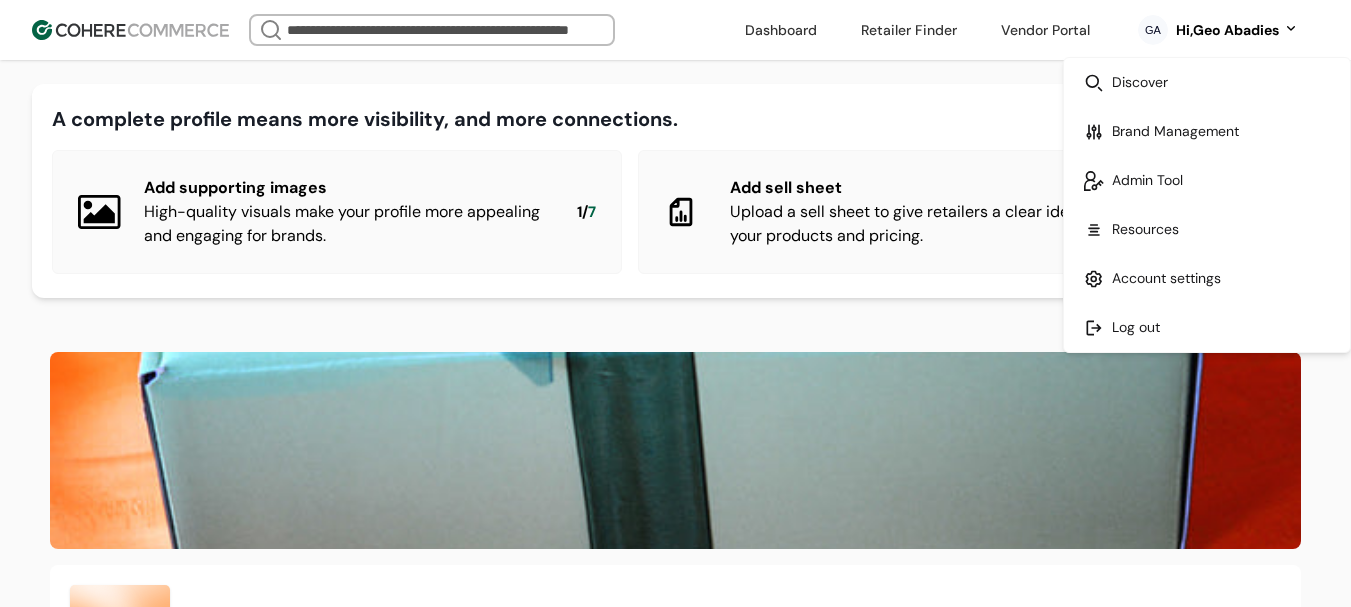 scroll, scrollTop: 0, scrollLeft: 0, axis: both 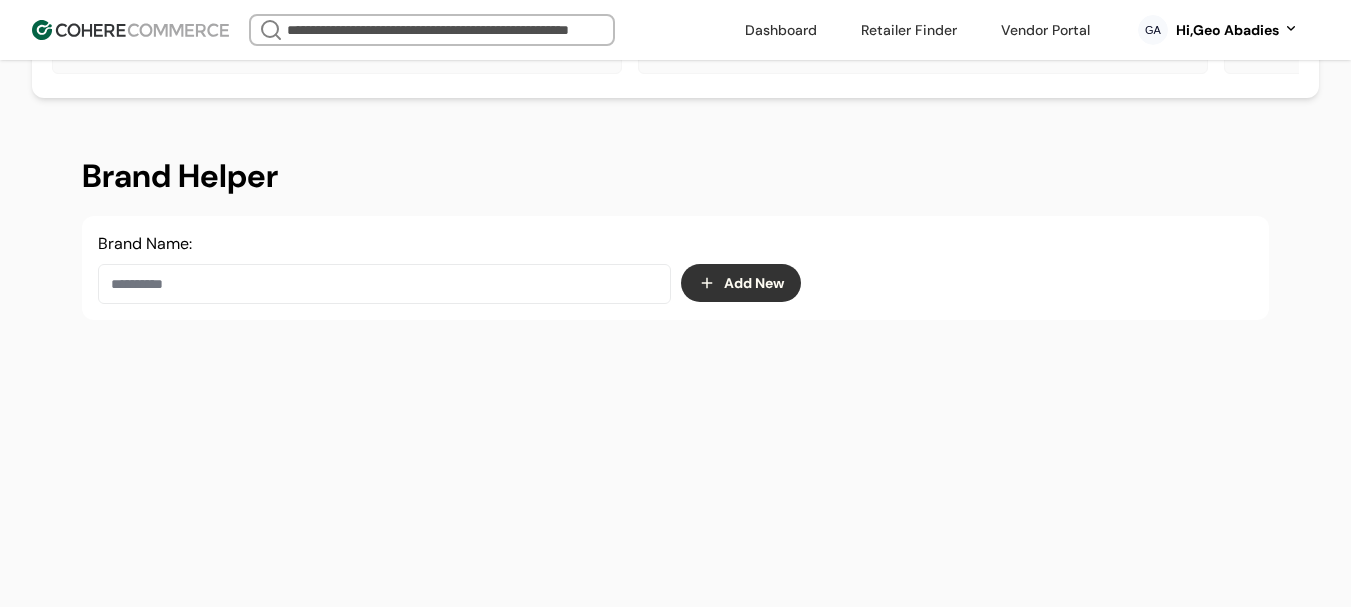 click at bounding box center (384, 284) 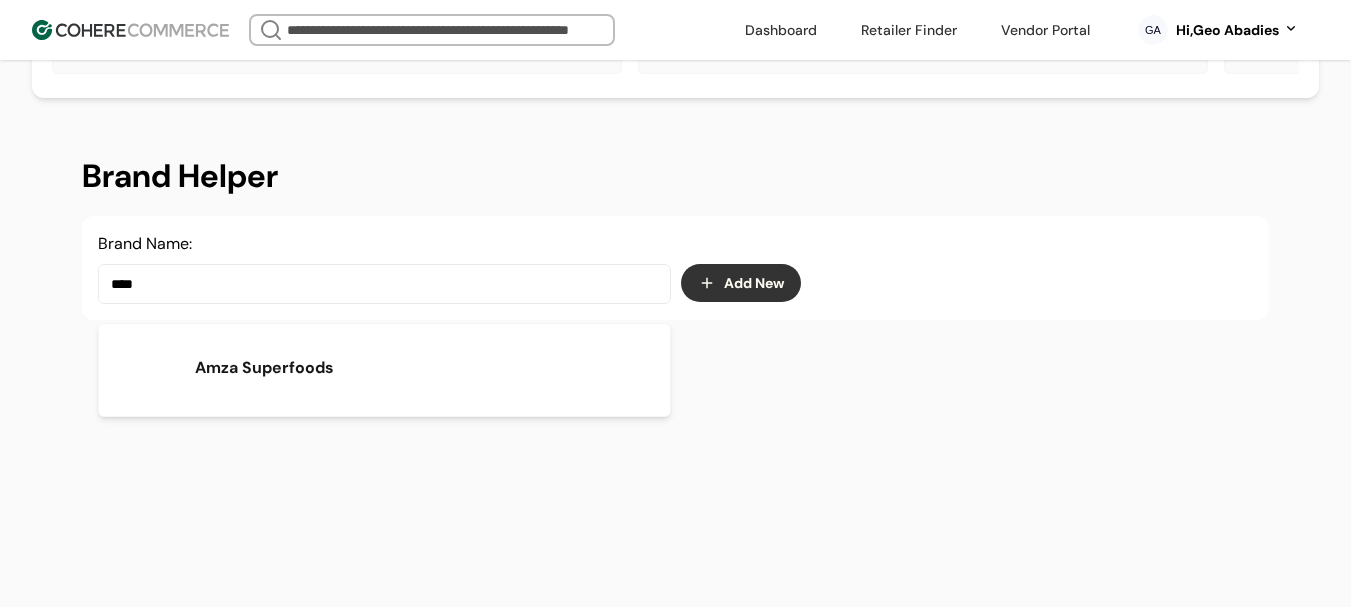 click on "Amza Superfoods" at bounding box center [384, 368] 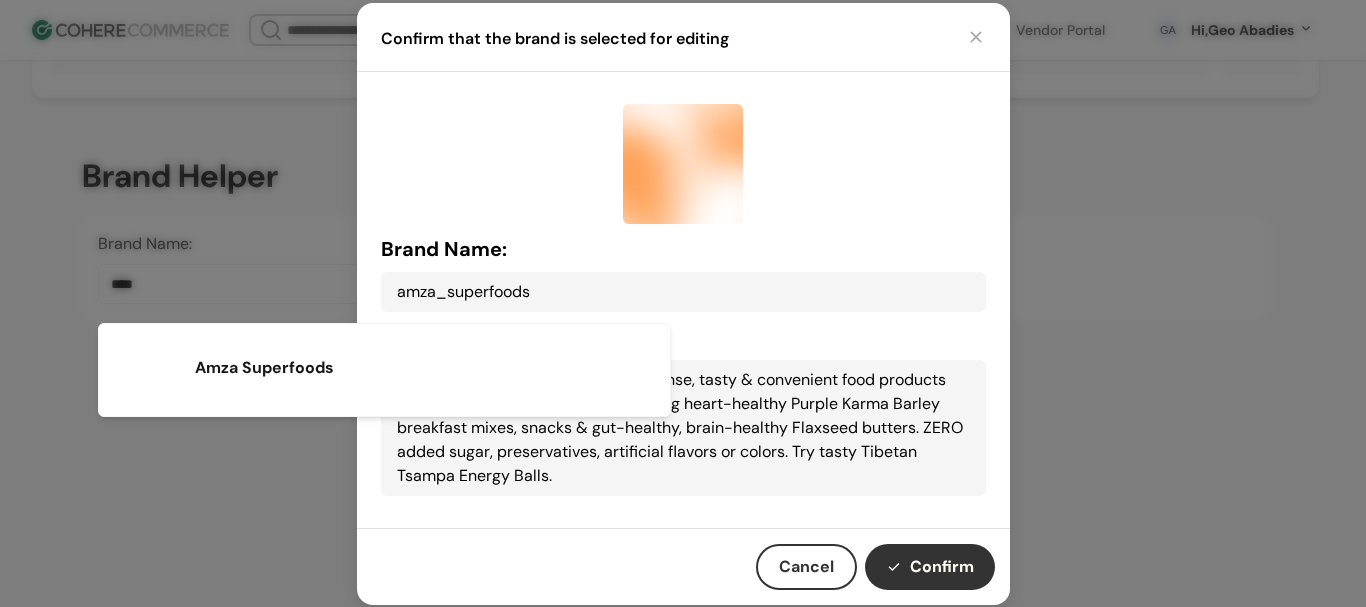 click on "Confirm" at bounding box center [930, 567] 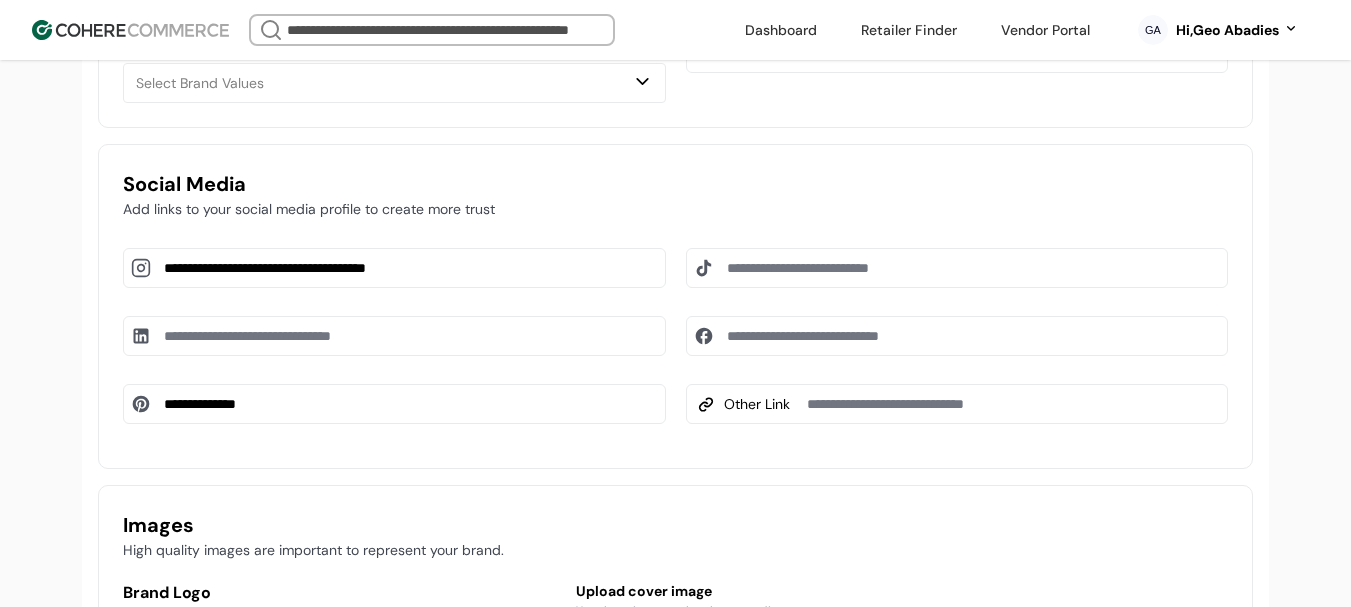 scroll, scrollTop: 1300, scrollLeft: 0, axis: vertical 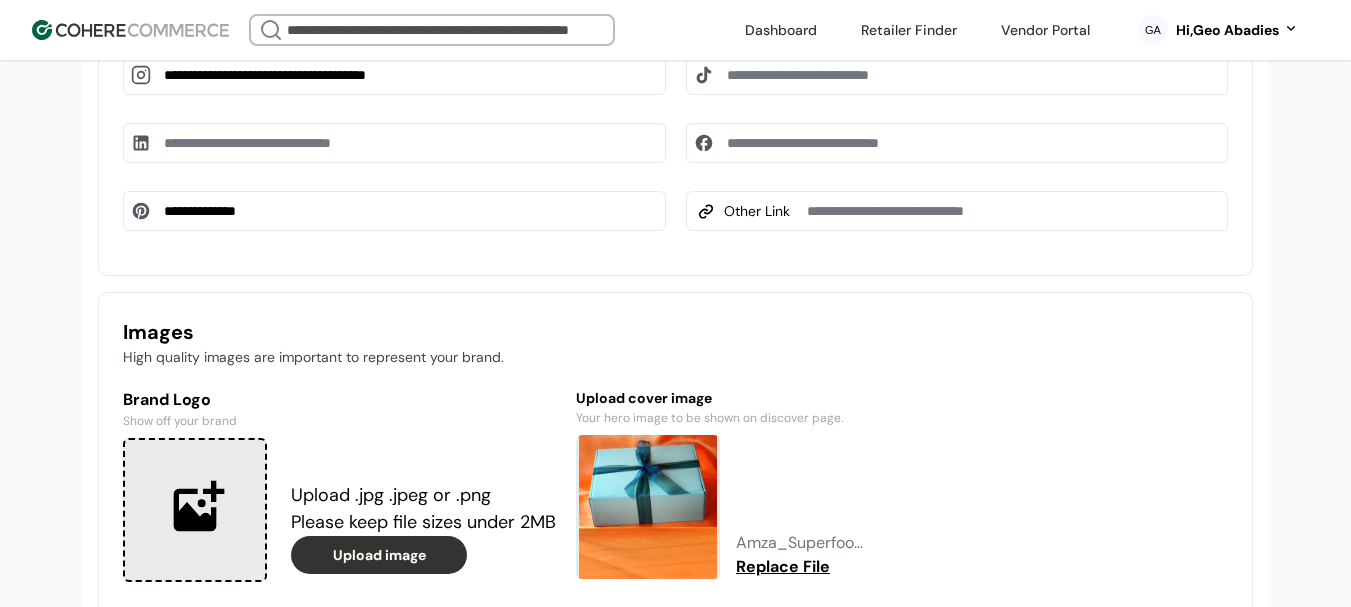 drag, startPoint x: 162, startPoint y: 228, endPoint x: 112, endPoint y: 224, distance: 50.159744 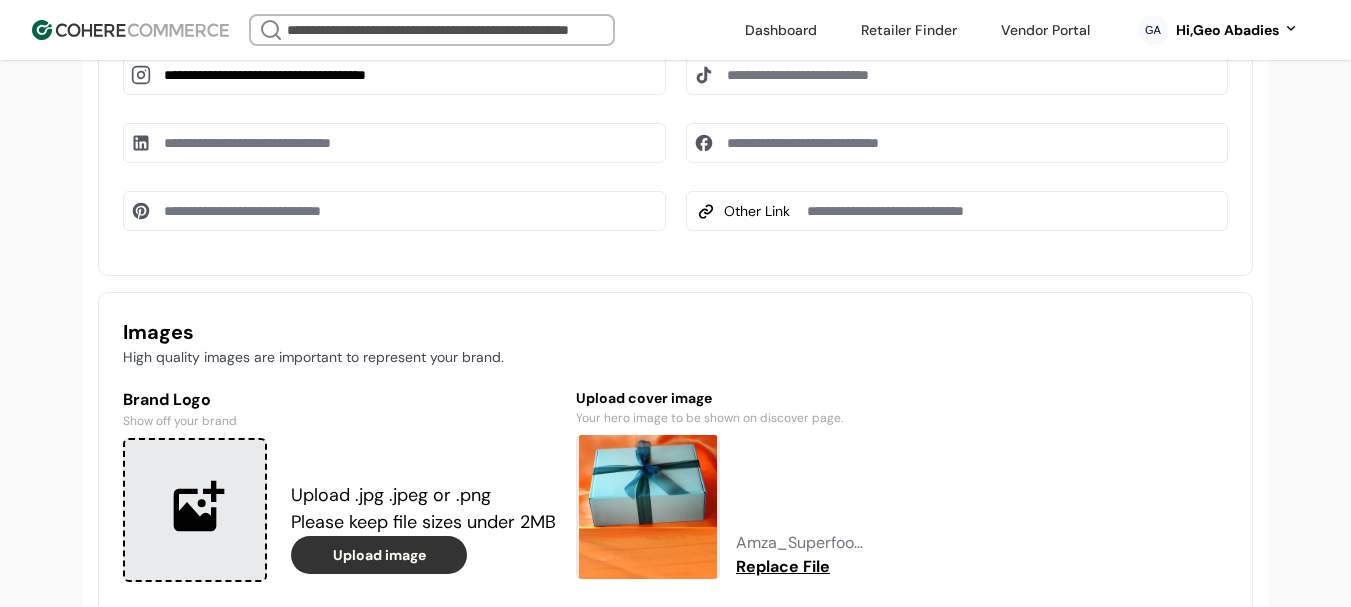 type 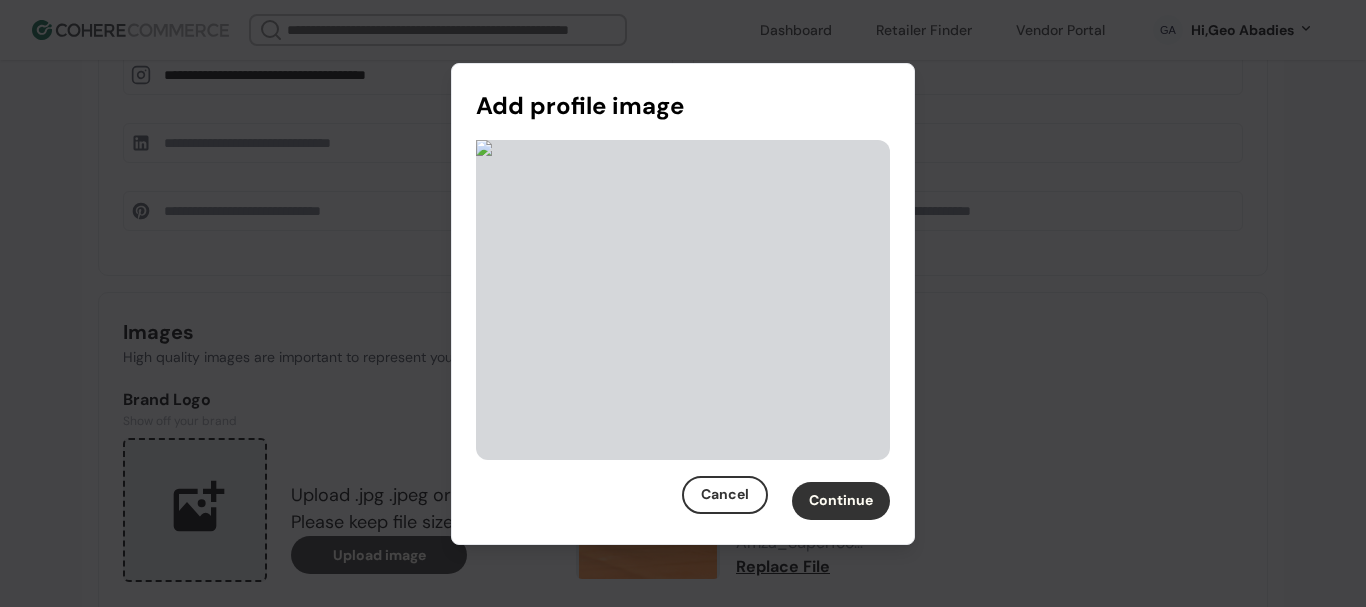 click on "Continue" at bounding box center (841, 501) 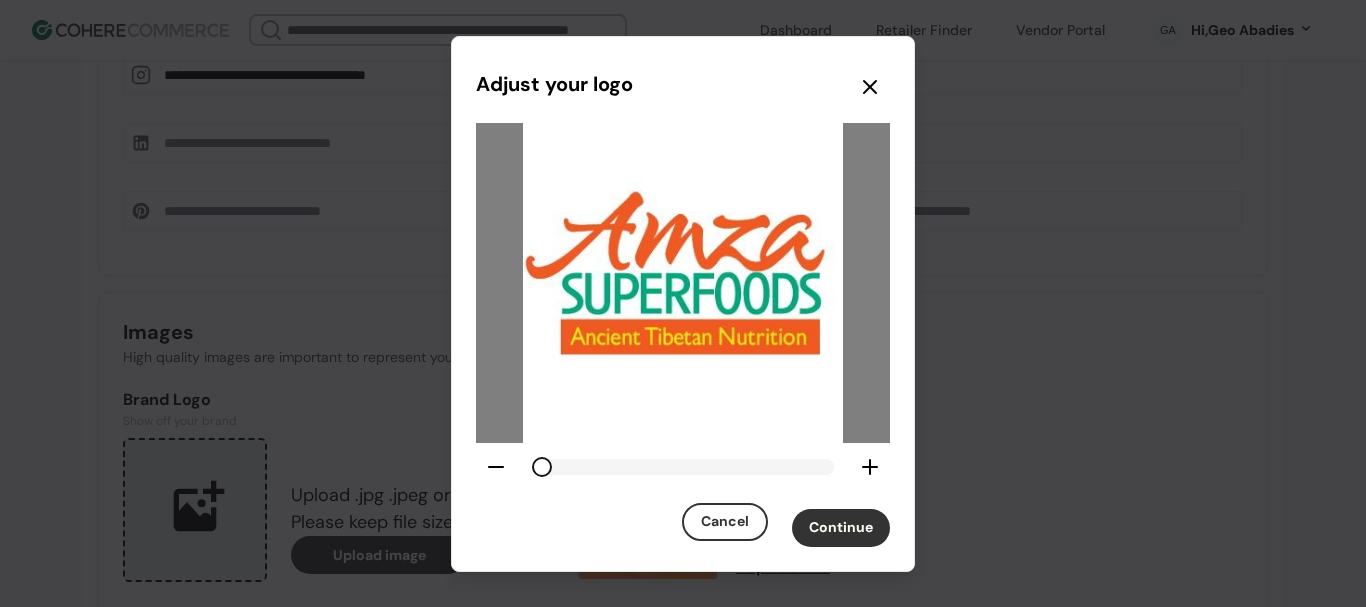 click on "Continue" at bounding box center [841, 528] 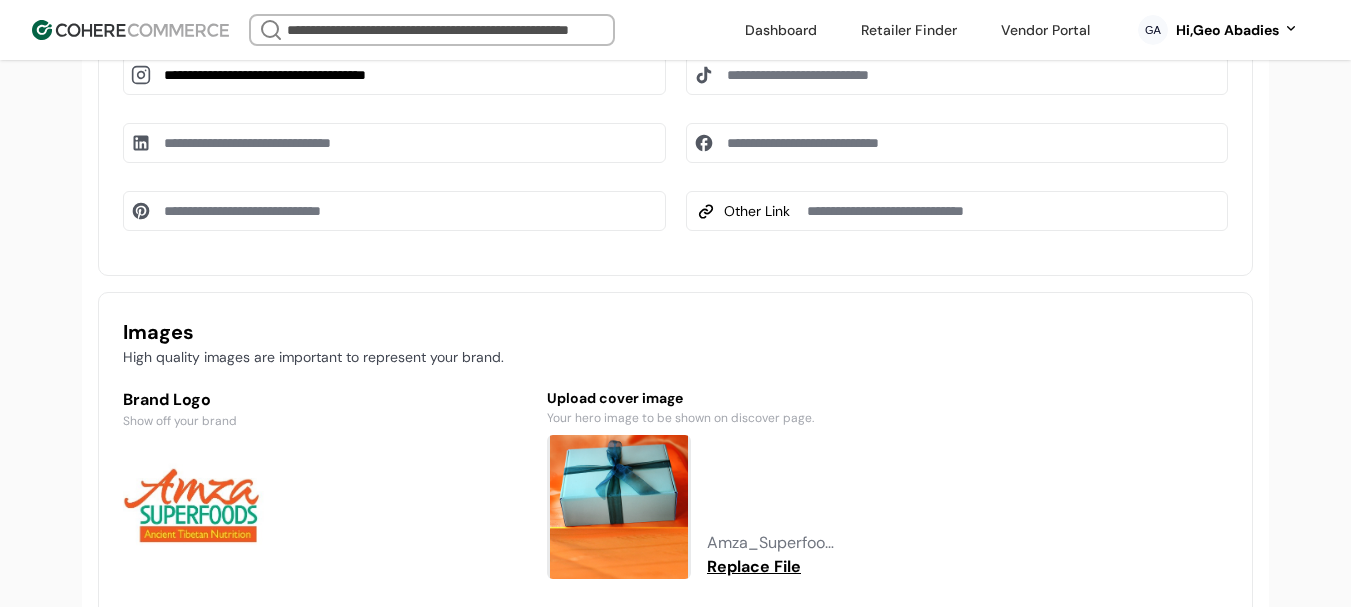 click on "Replace File" at bounding box center (754, 567) 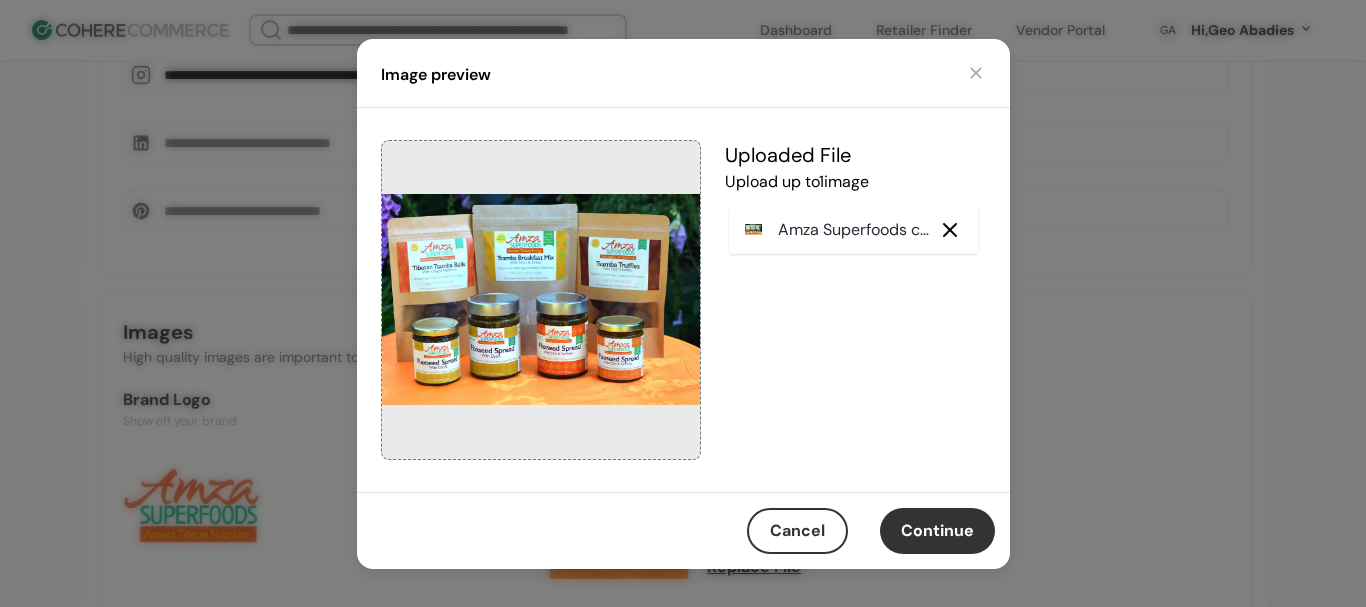 click on "Continue" at bounding box center (937, 531) 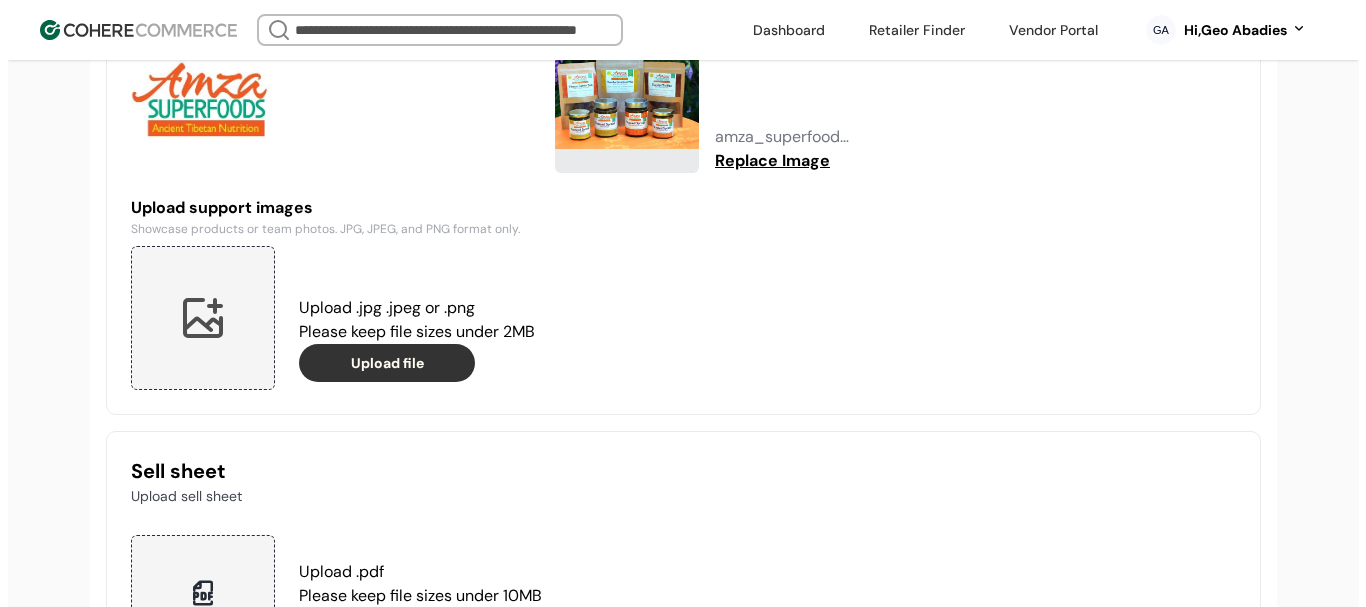 scroll, scrollTop: 1800, scrollLeft: 0, axis: vertical 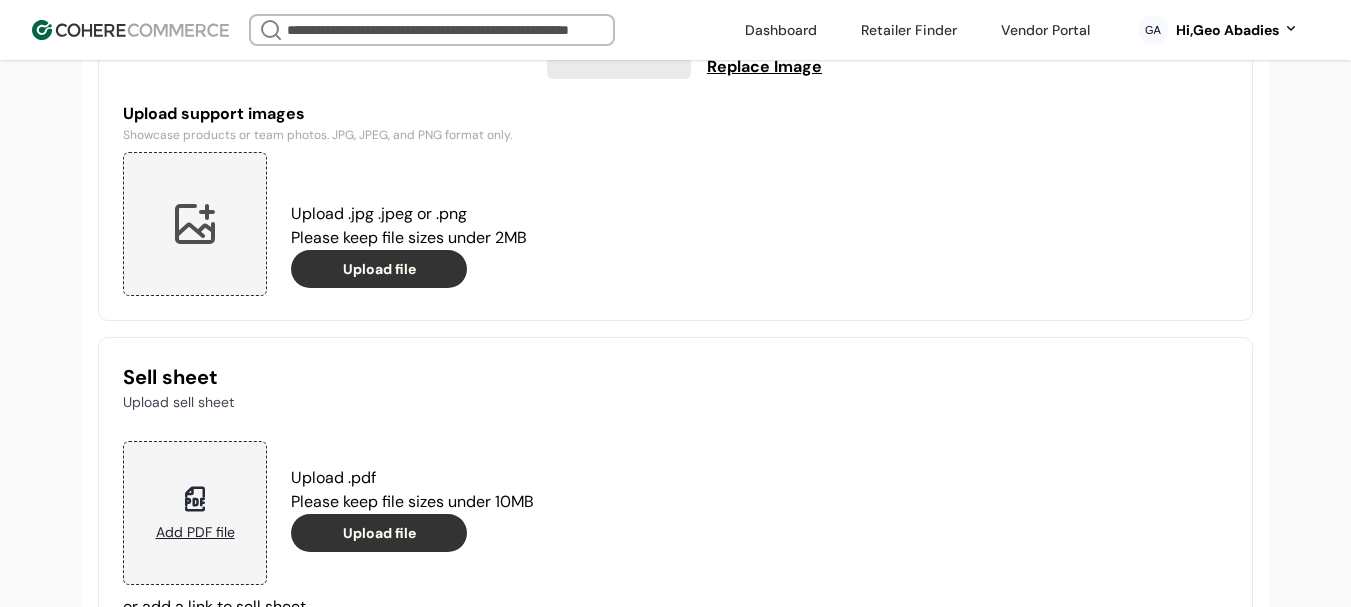 click at bounding box center (195, 224) 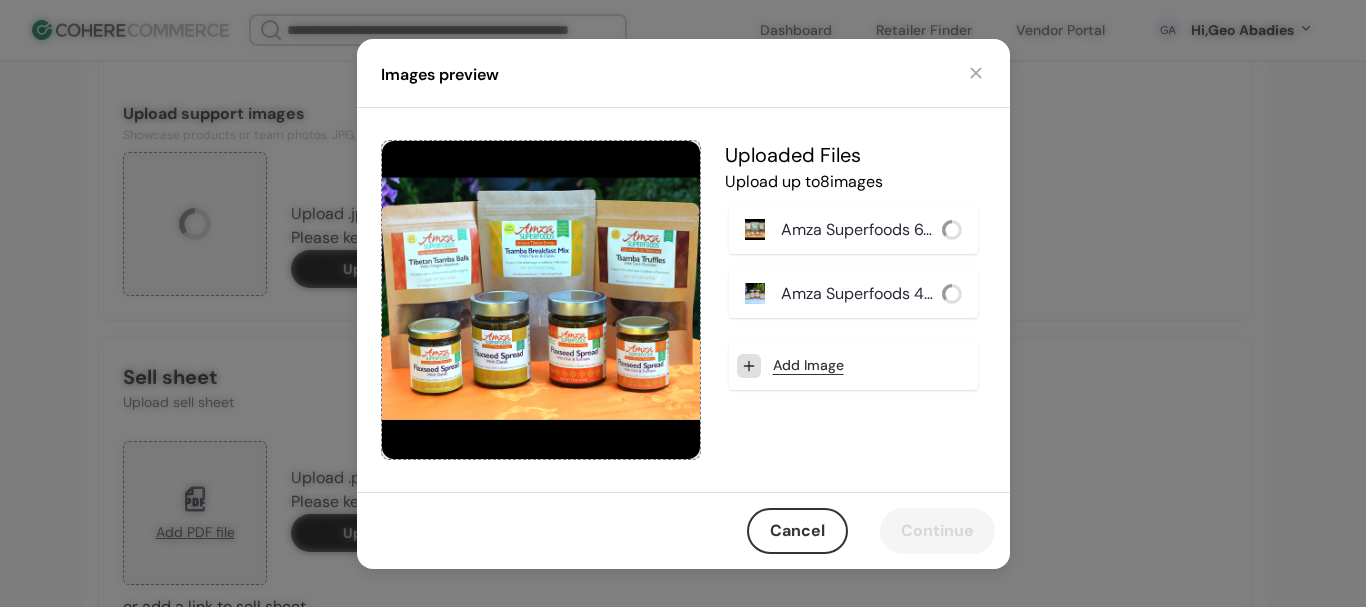 click on "Add Image" at bounding box center [808, 365] 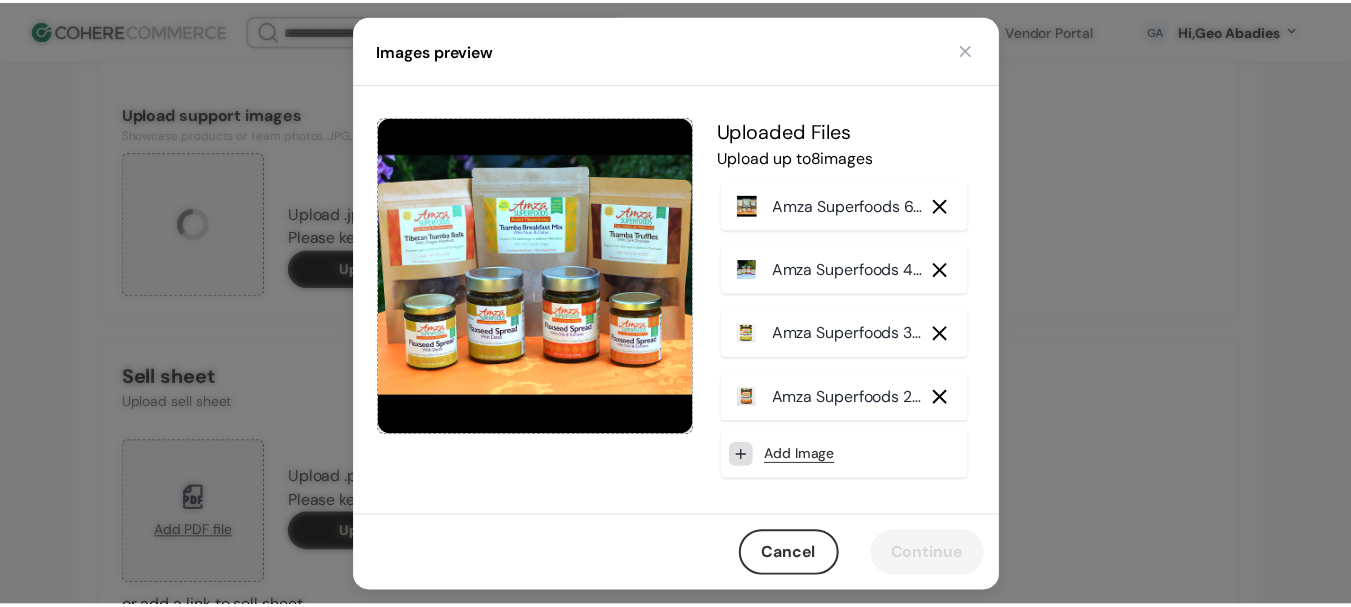 scroll, scrollTop: 78, scrollLeft: 0, axis: vertical 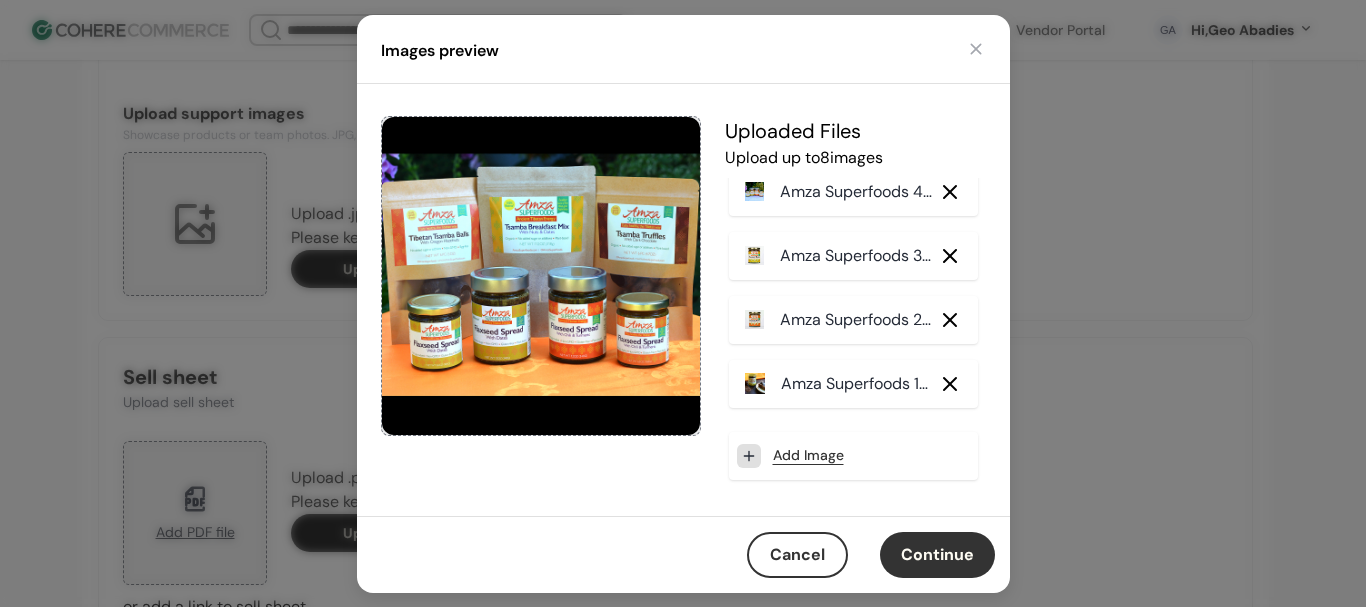 drag, startPoint x: 952, startPoint y: 560, endPoint x: 999, endPoint y: 450, distance: 119.62023 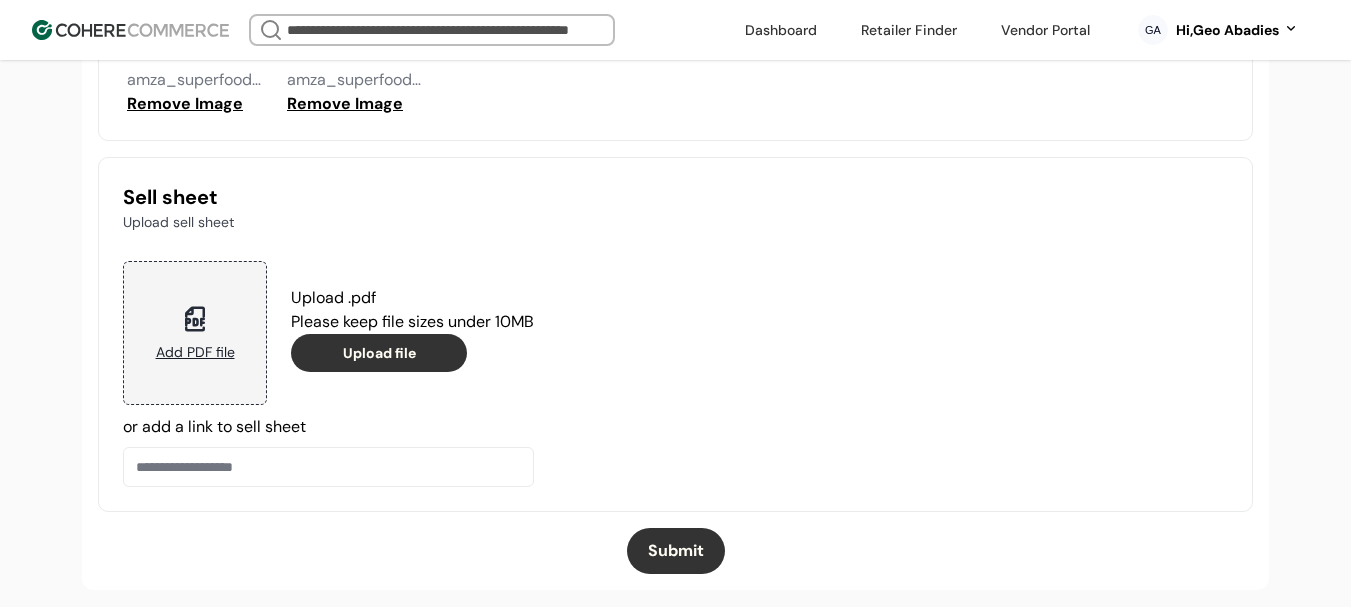 scroll, scrollTop: 2280, scrollLeft: 0, axis: vertical 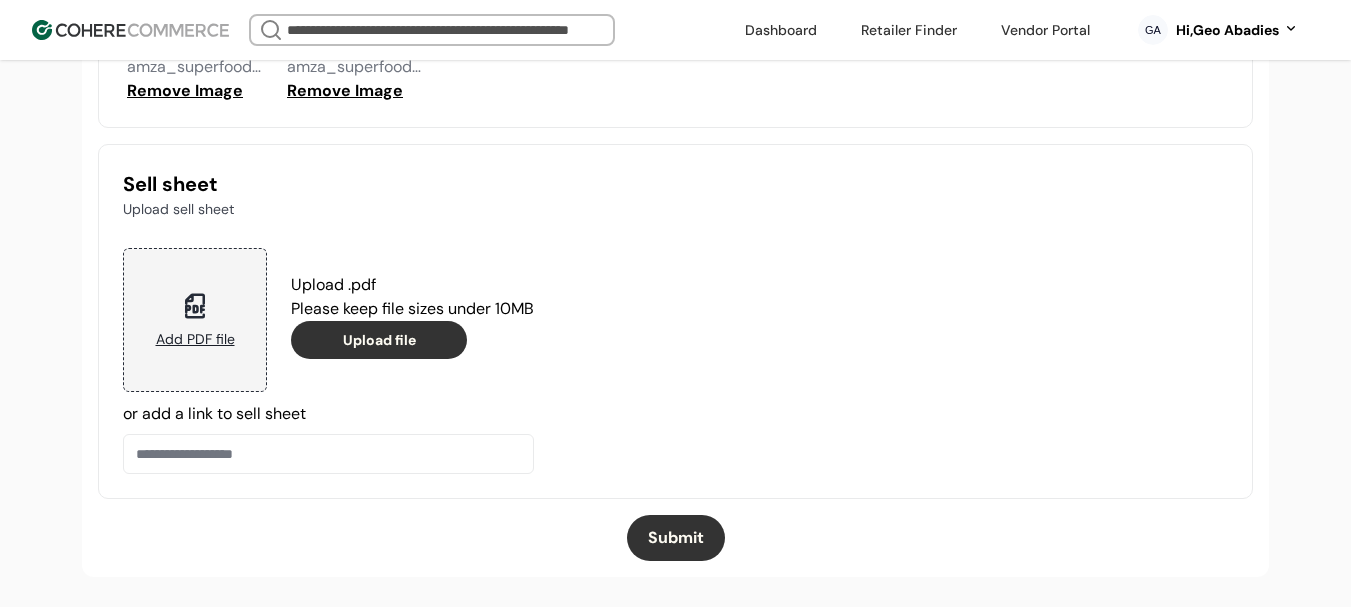 click on "Submit" at bounding box center (676, 538) 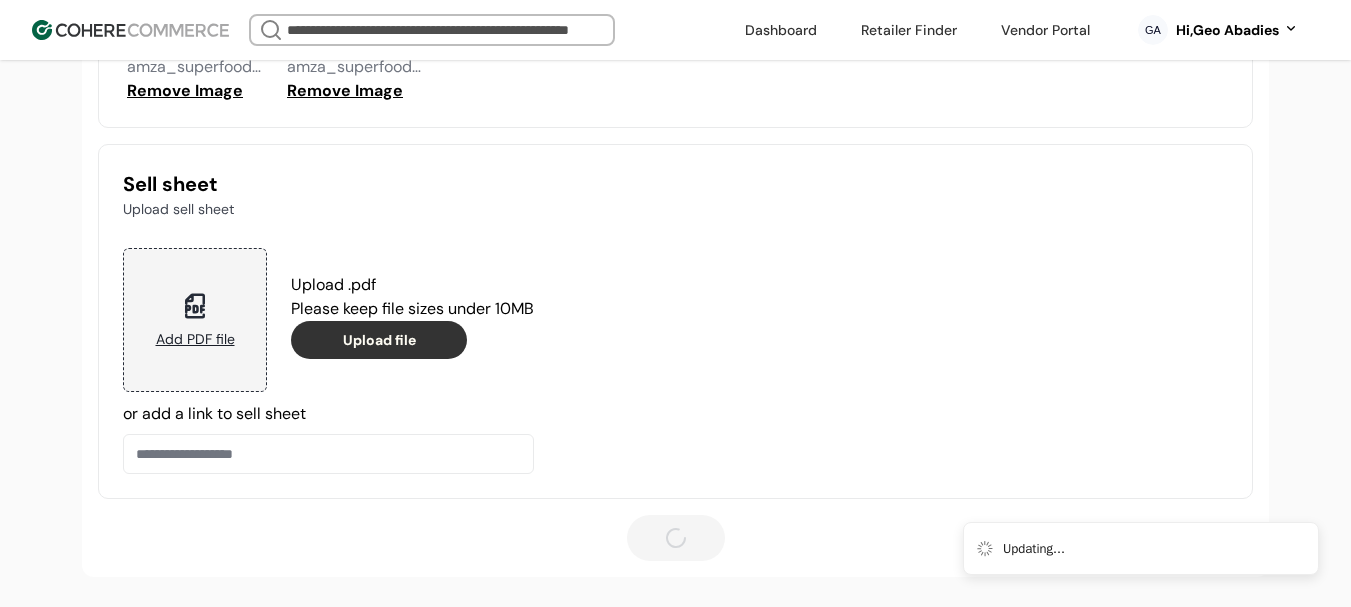 type 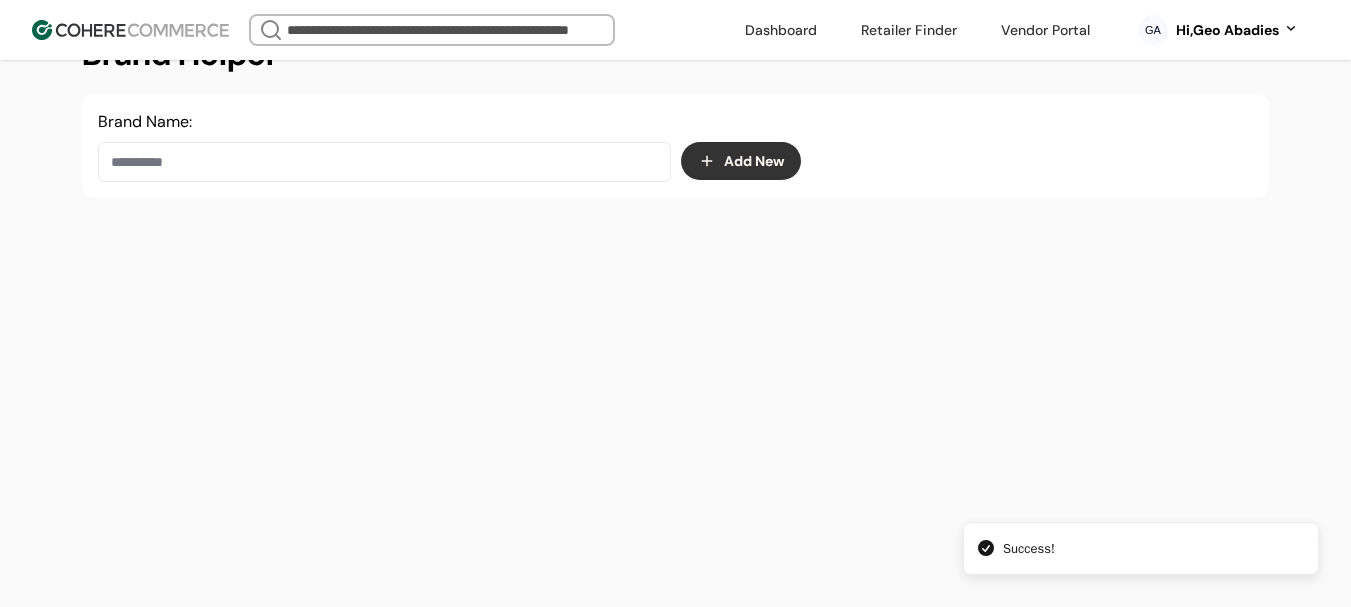 scroll, scrollTop: 337, scrollLeft: 0, axis: vertical 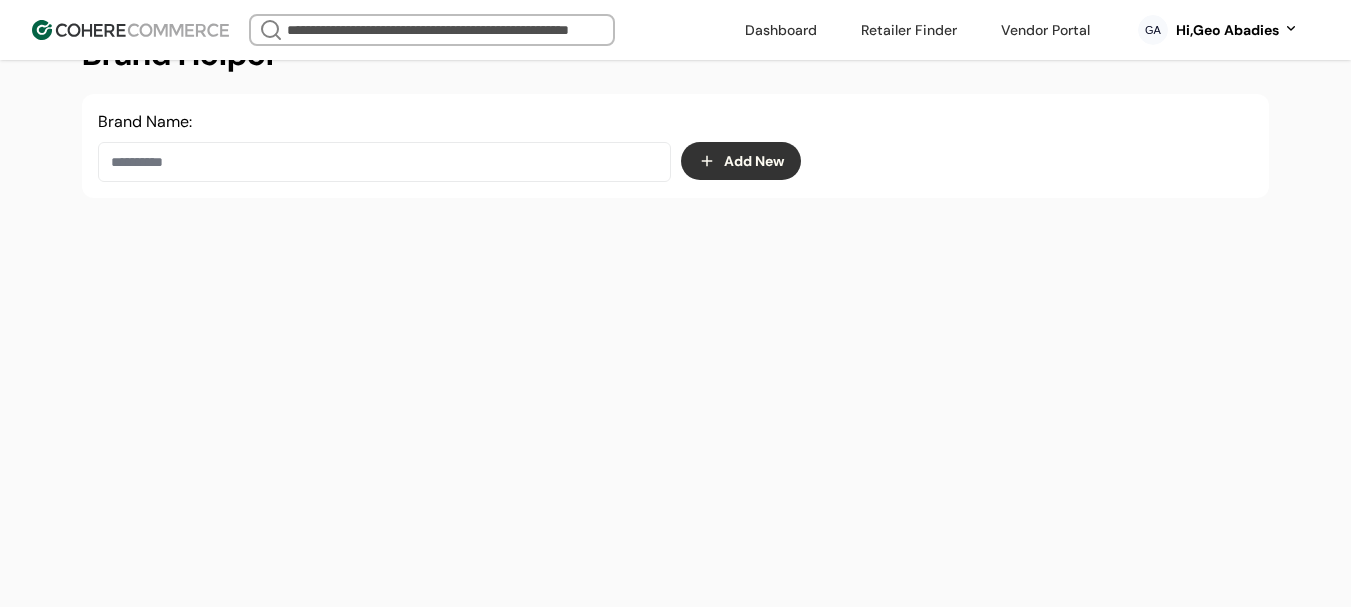 click on "Hi, [NAME] [LAST]" at bounding box center [1227, 30] 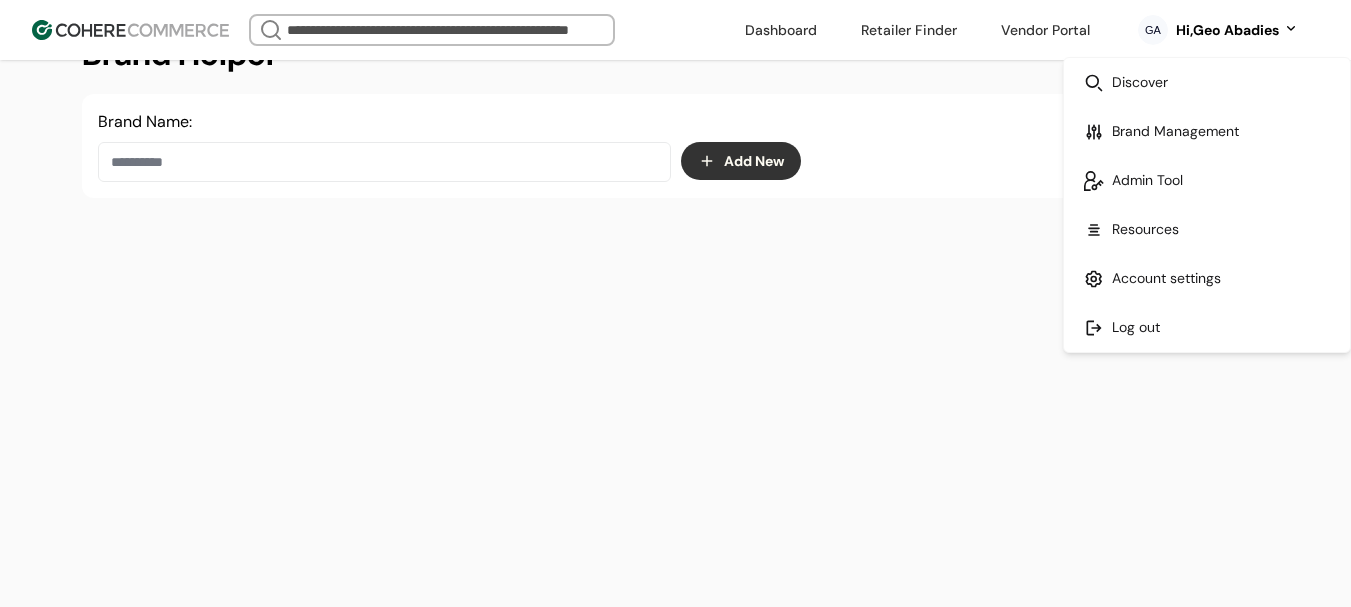 click at bounding box center (1207, 327) 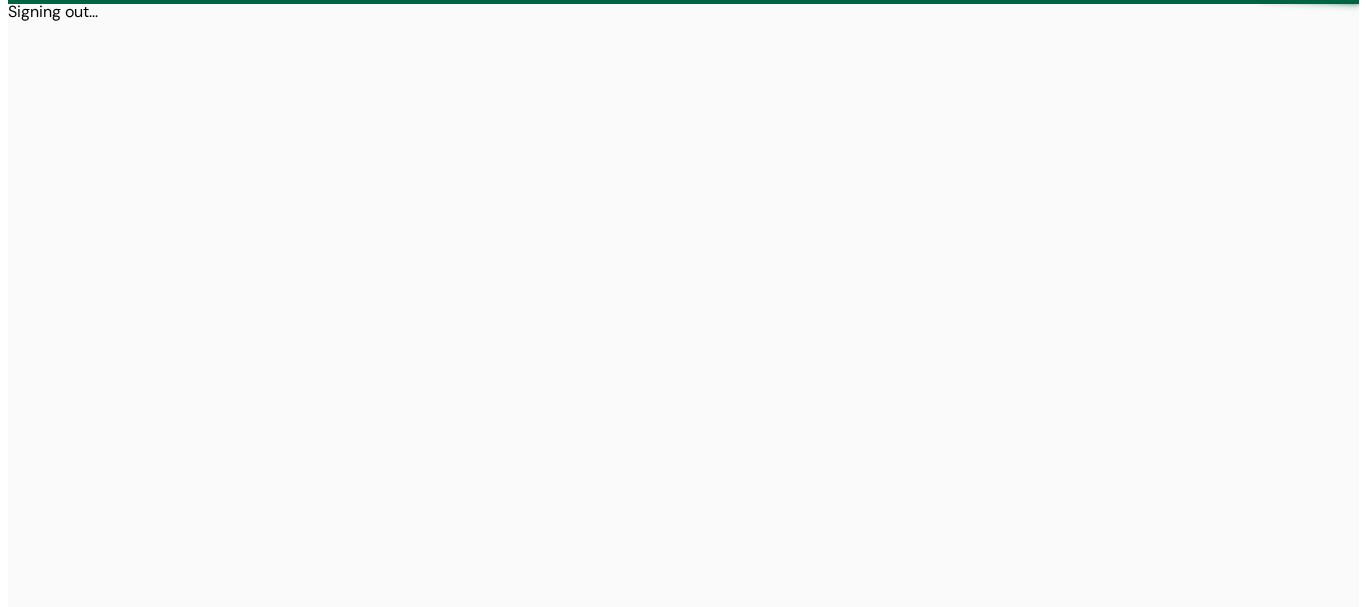 scroll, scrollTop: 0, scrollLeft: 0, axis: both 